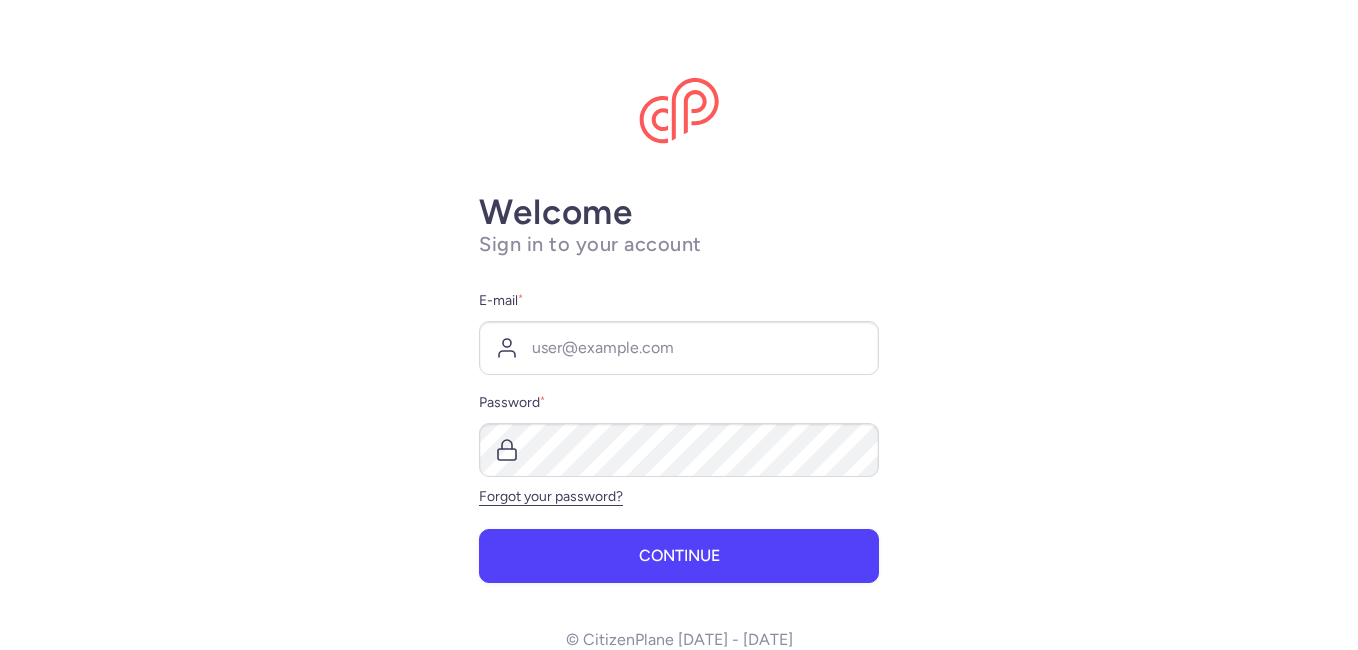 scroll, scrollTop: 0, scrollLeft: 0, axis: both 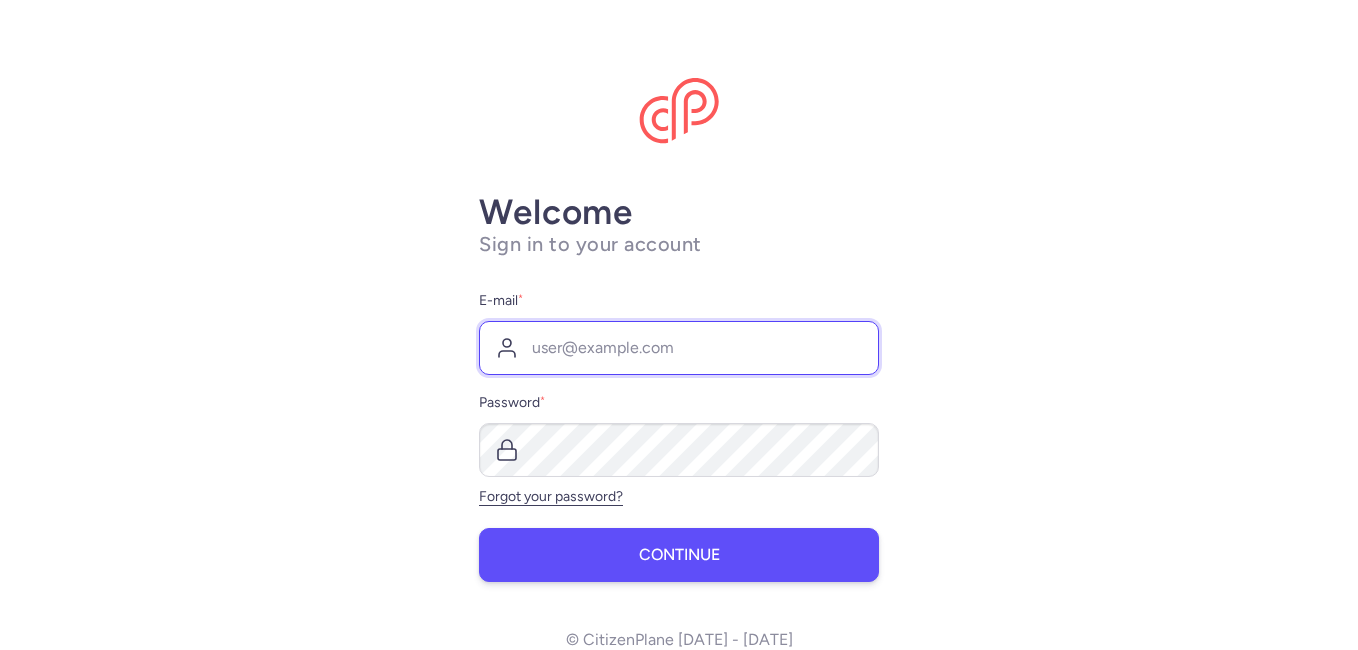 type on "[PERSON_NAME][EMAIL_ADDRESS][DOMAIN_NAME]" 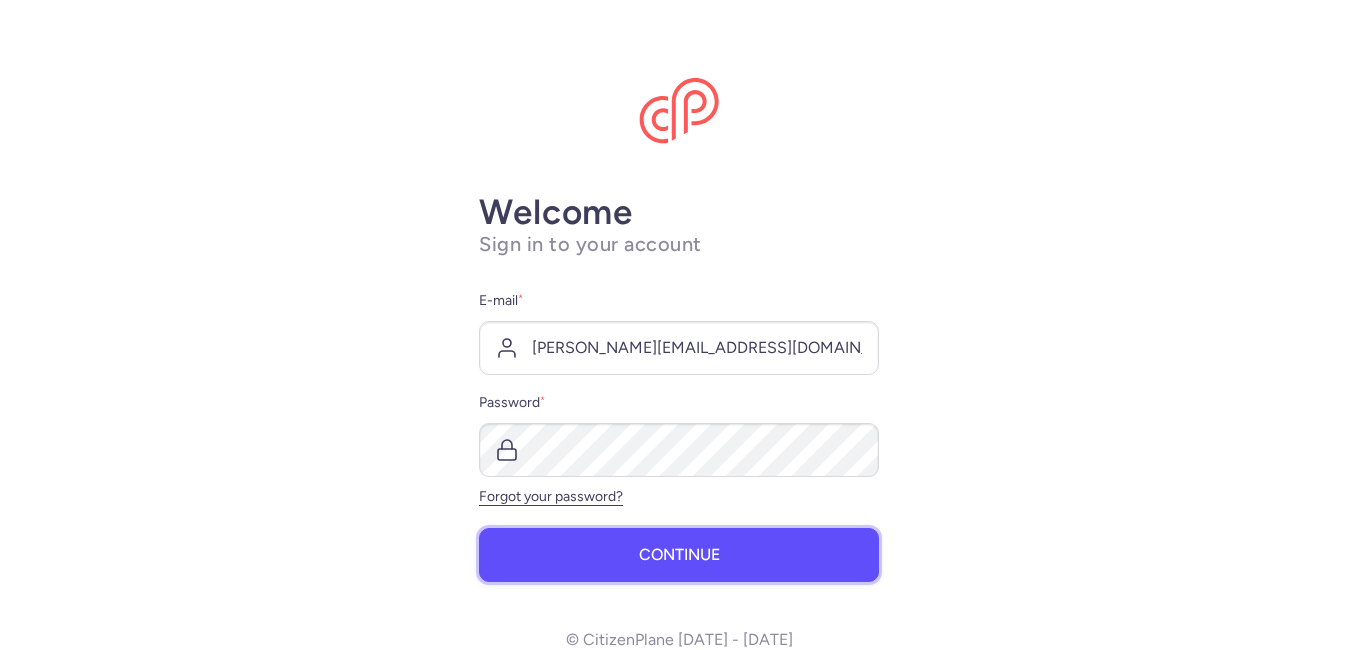 click on "Continue" at bounding box center (679, 555) 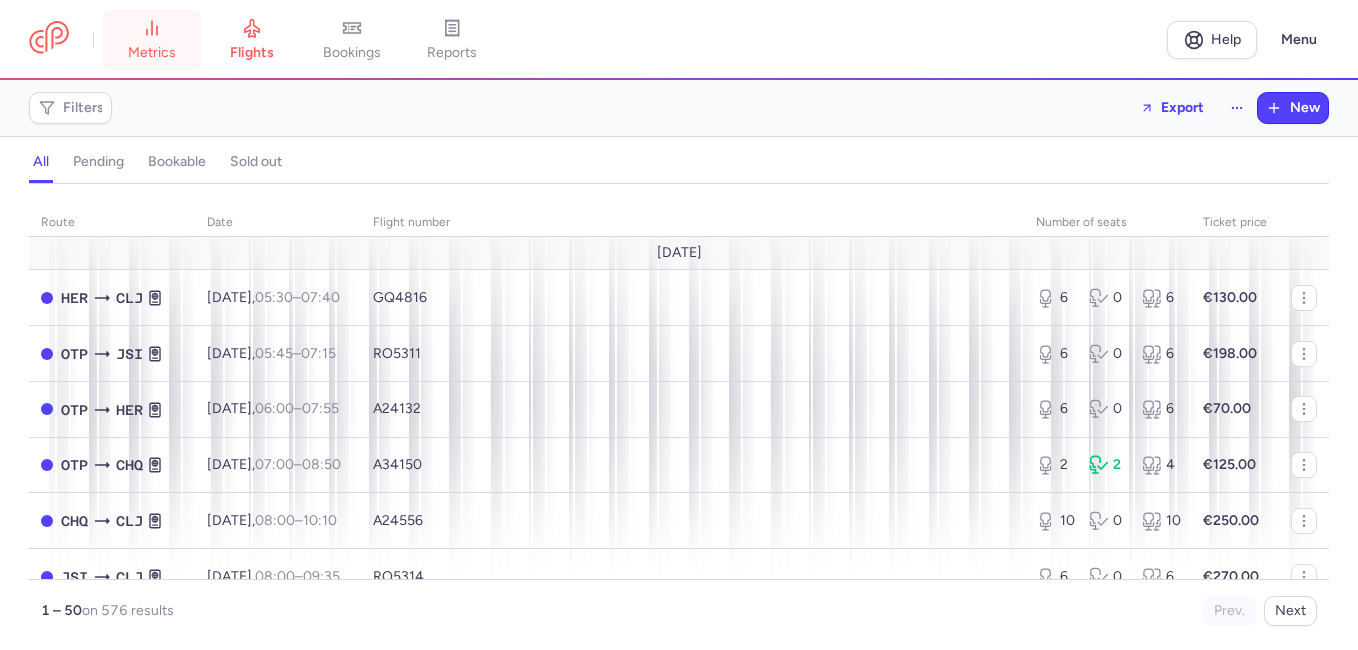 scroll, scrollTop: 0, scrollLeft: 0, axis: both 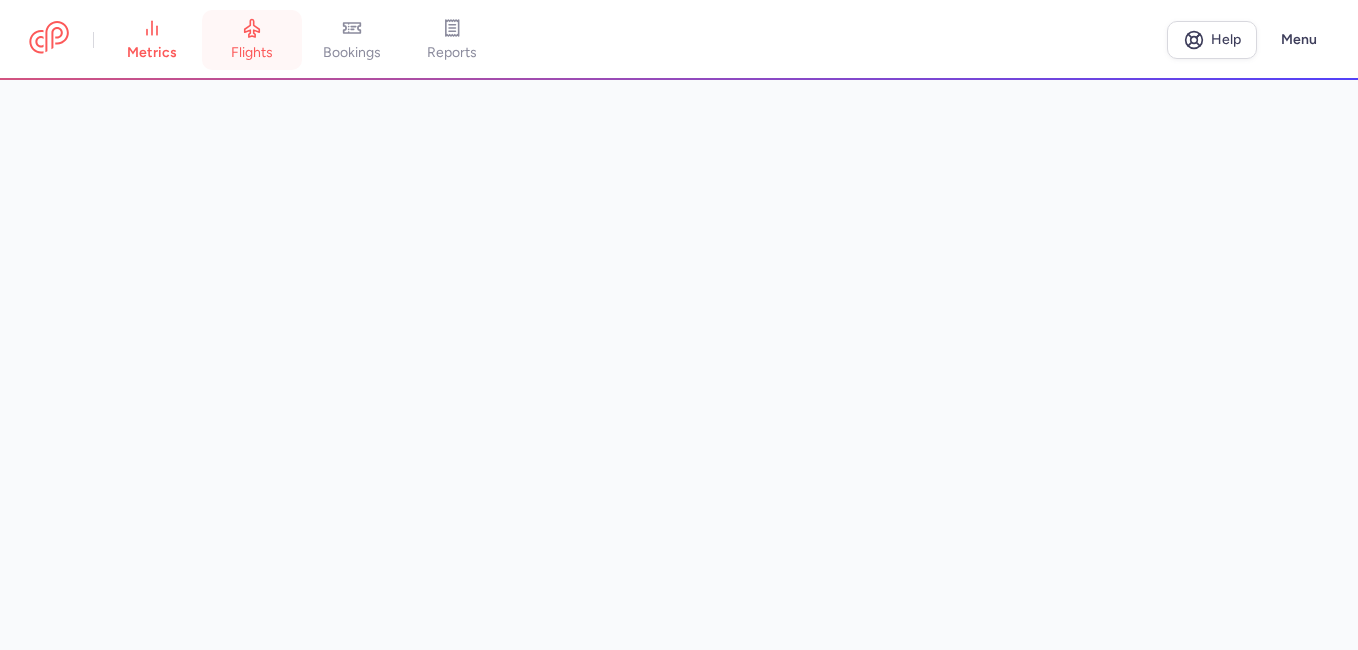 click on "flights" at bounding box center (252, 53) 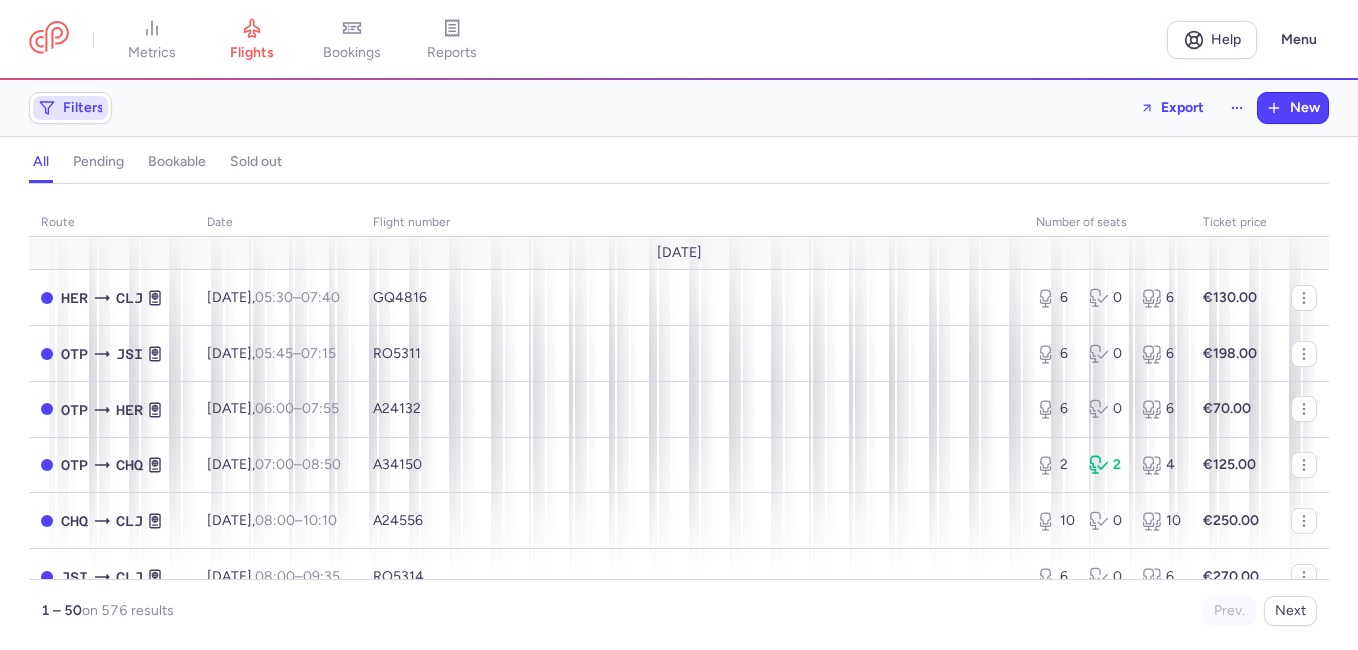 click on "Filters" 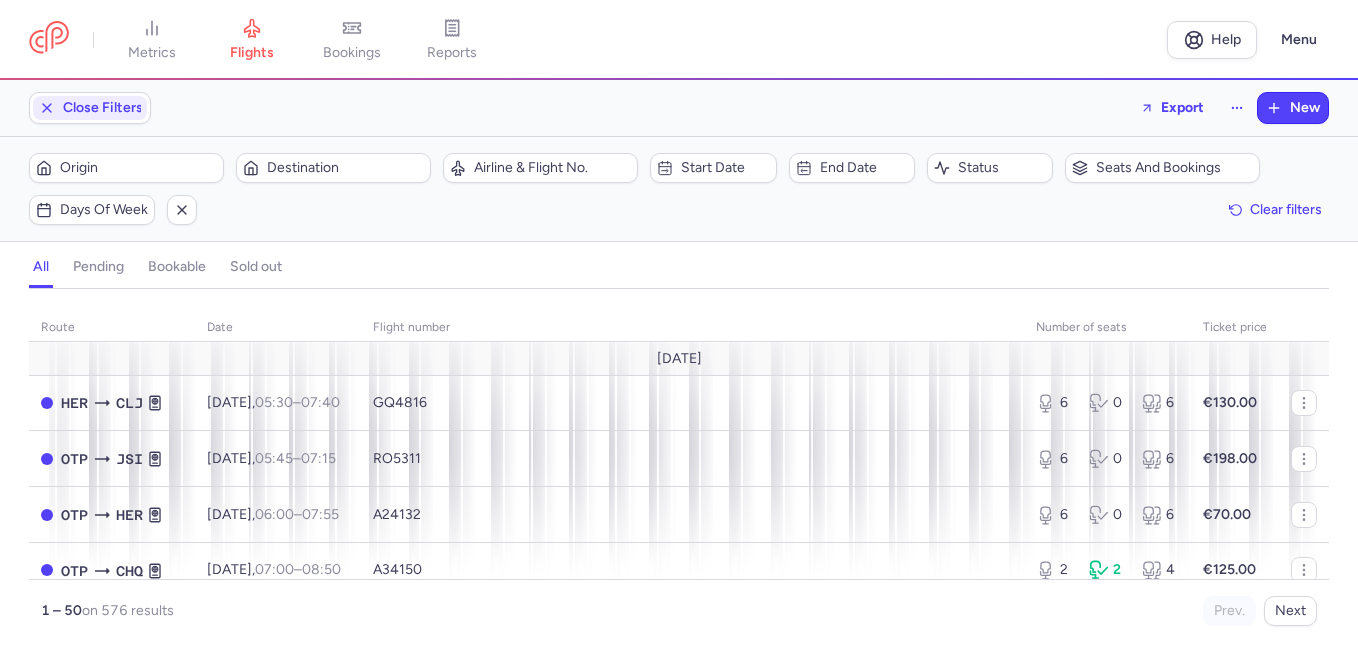 scroll, scrollTop: 0, scrollLeft: 0, axis: both 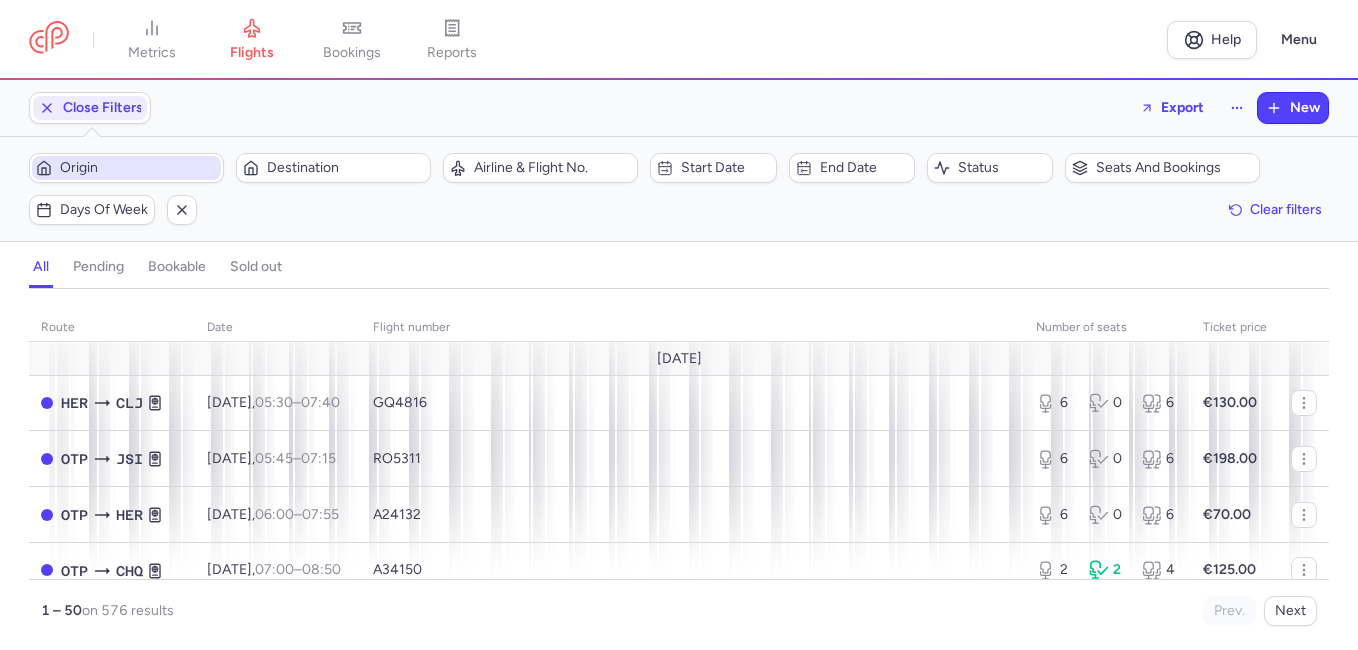 click on "Origin" at bounding box center (138, 168) 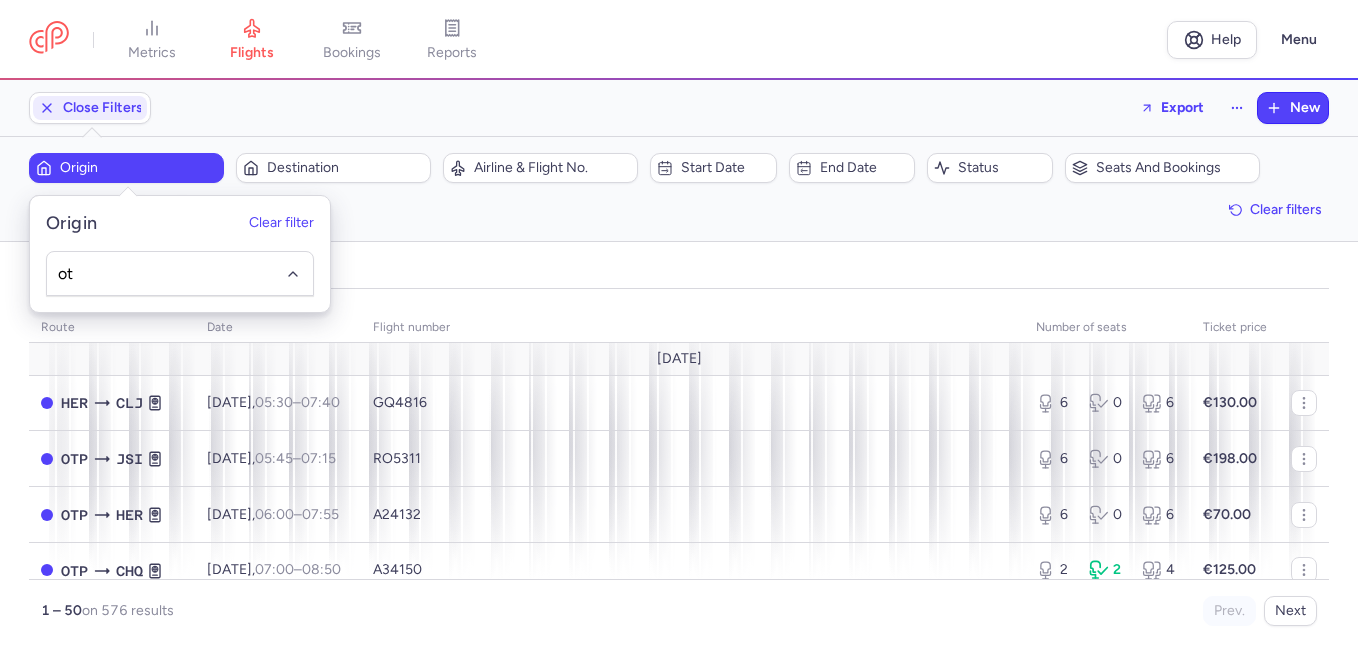 type on "otp" 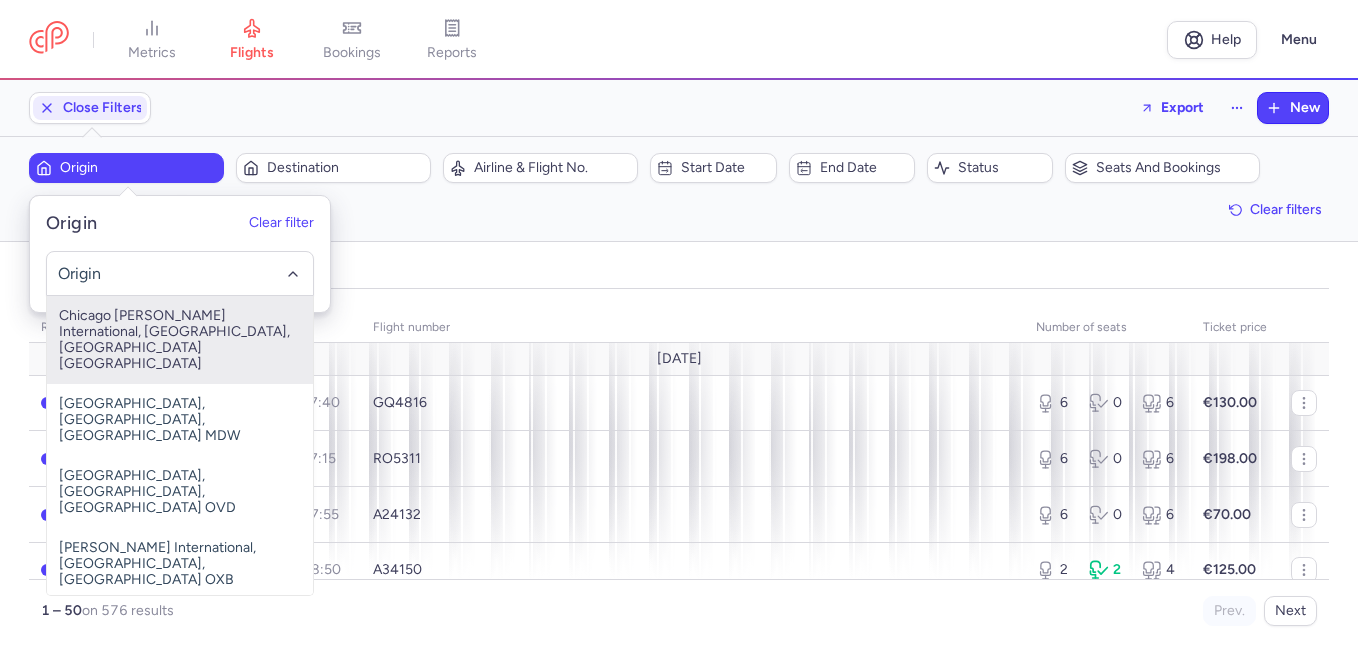 type 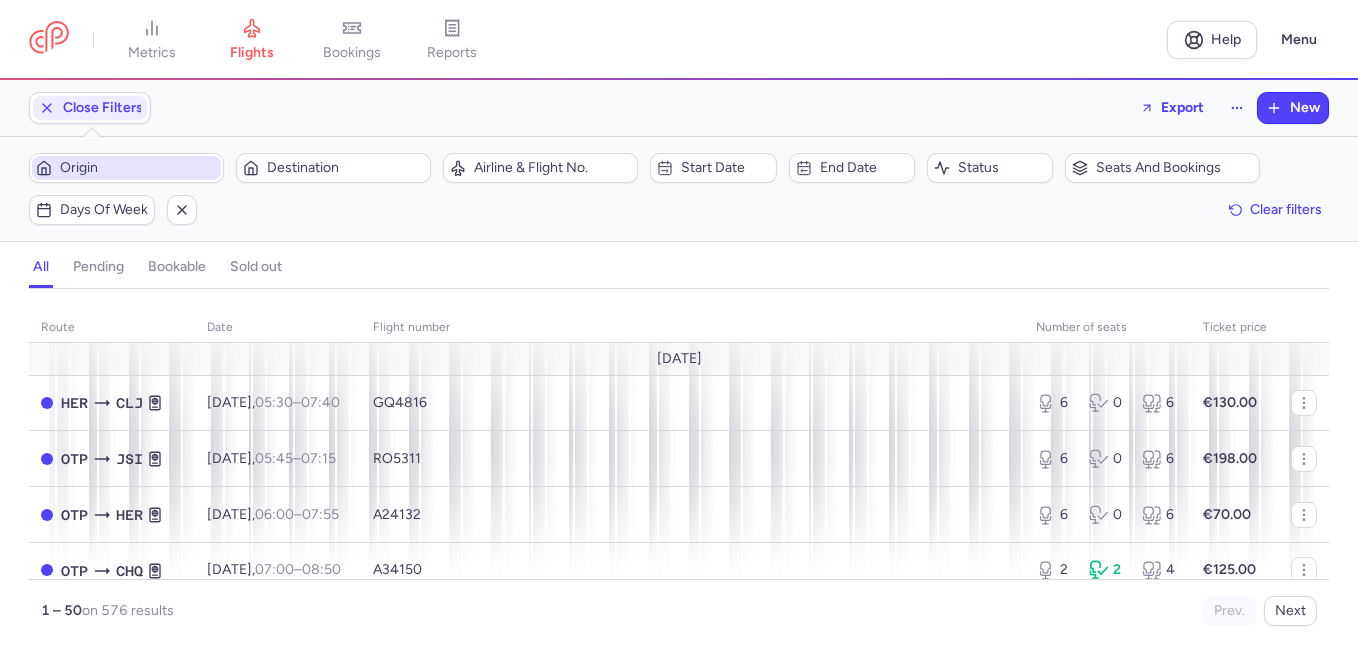 click on "Origin" at bounding box center [138, 168] 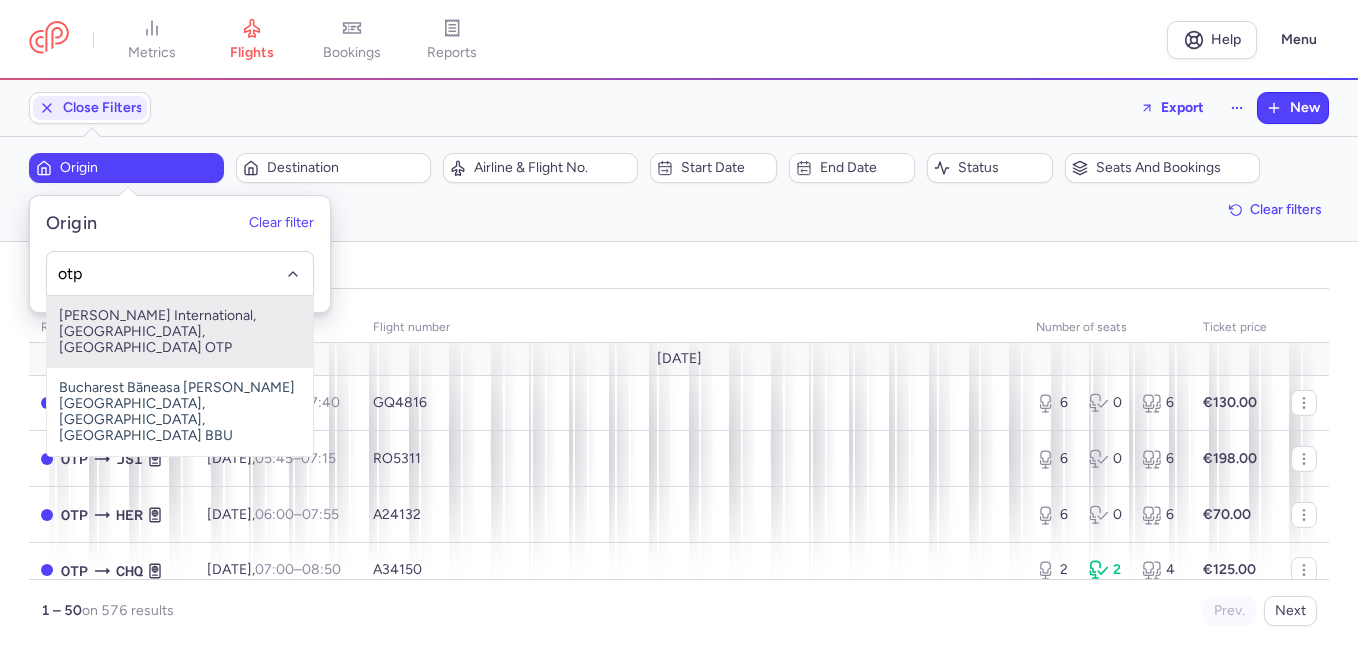 click on "[PERSON_NAME] International, [GEOGRAPHIC_DATA], [GEOGRAPHIC_DATA] OTP" at bounding box center (180, 332) 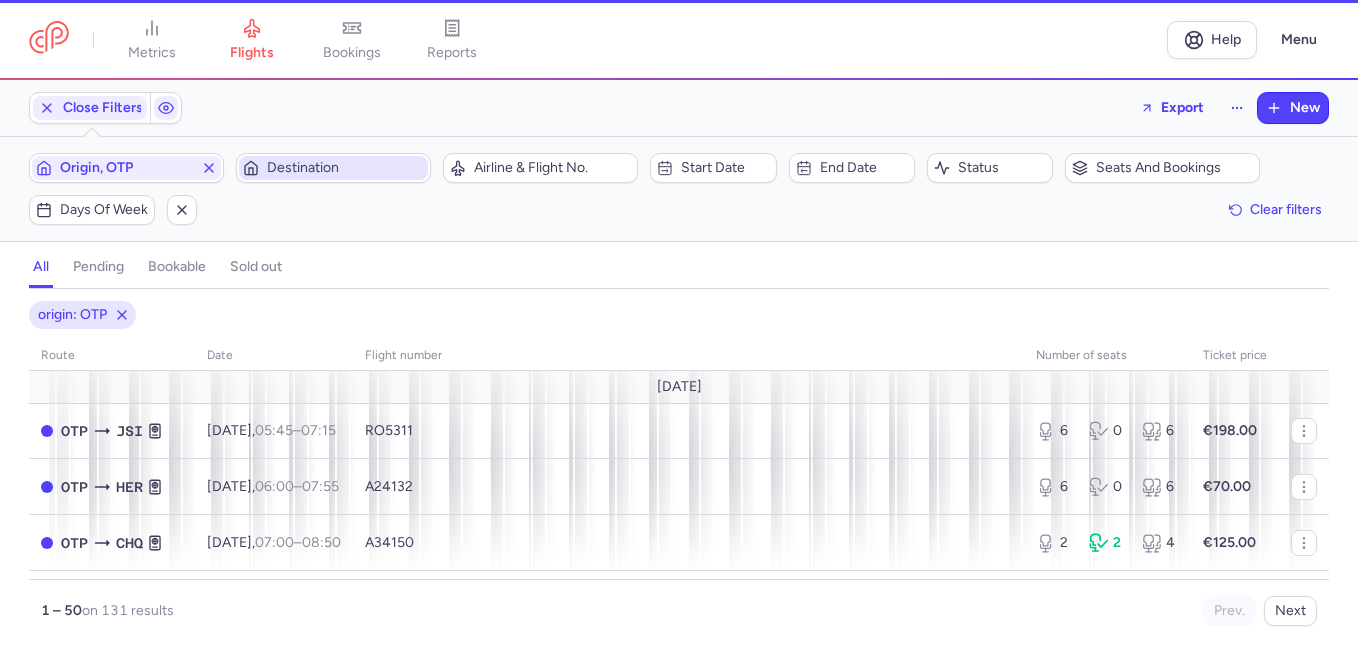 click on "Destination" at bounding box center (345, 168) 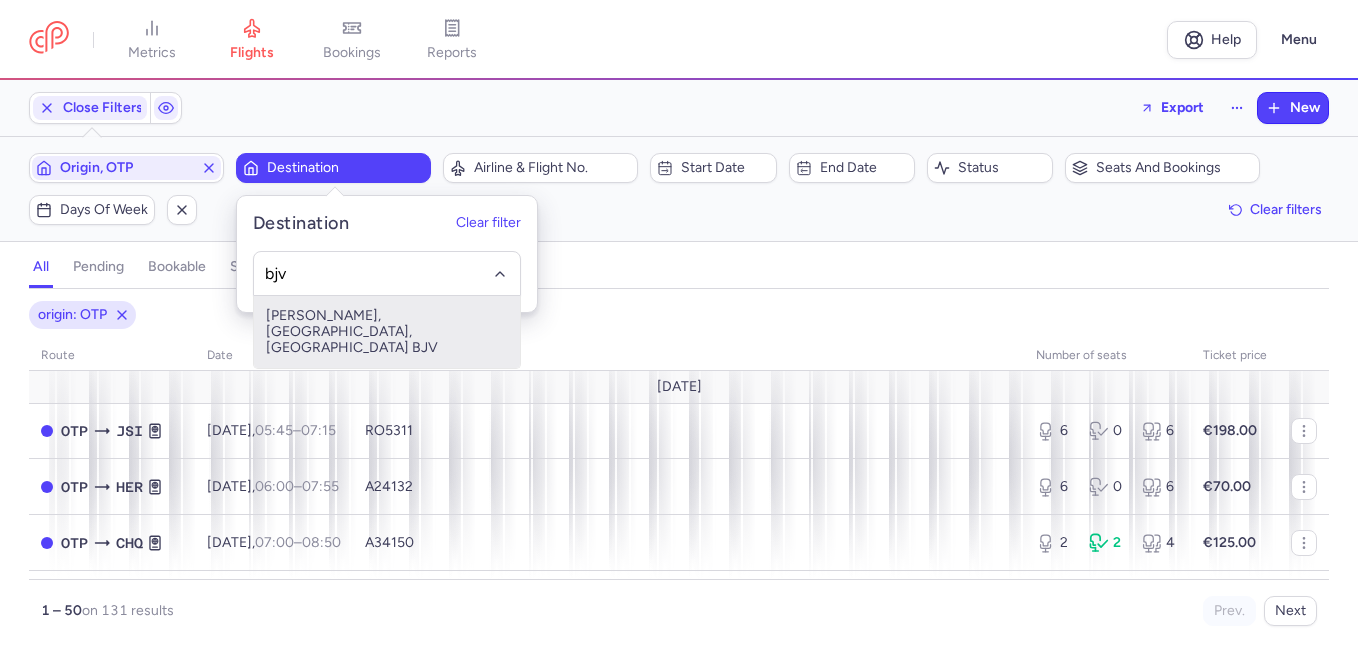 click on "[PERSON_NAME], [GEOGRAPHIC_DATA], [GEOGRAPHIC_DATA] BJV" at bounding box center [387, 332] 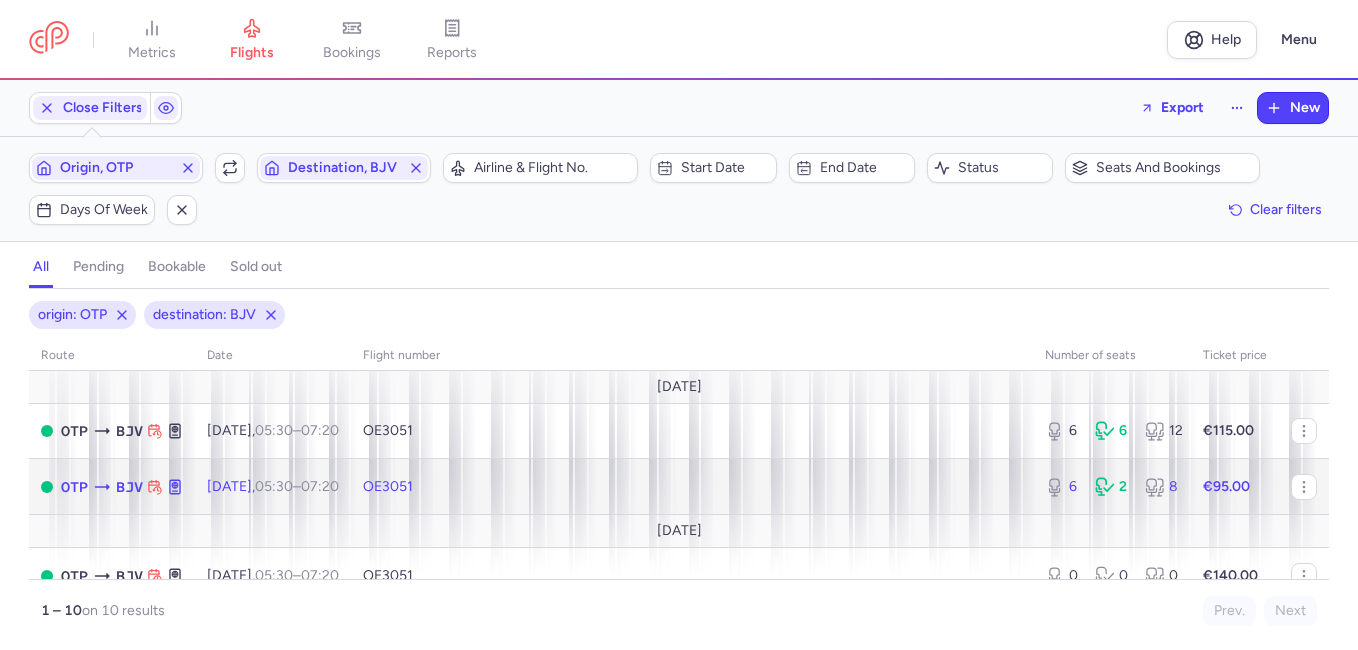 click on "6 2 8" 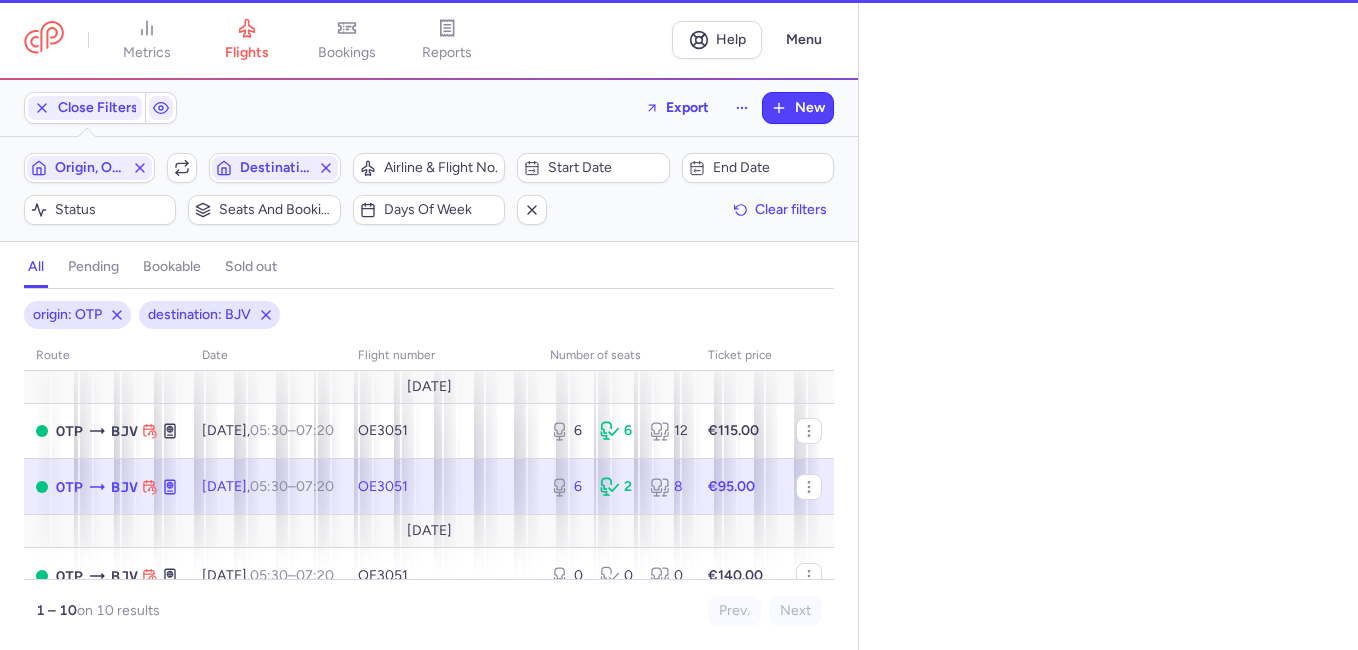 select on "days" 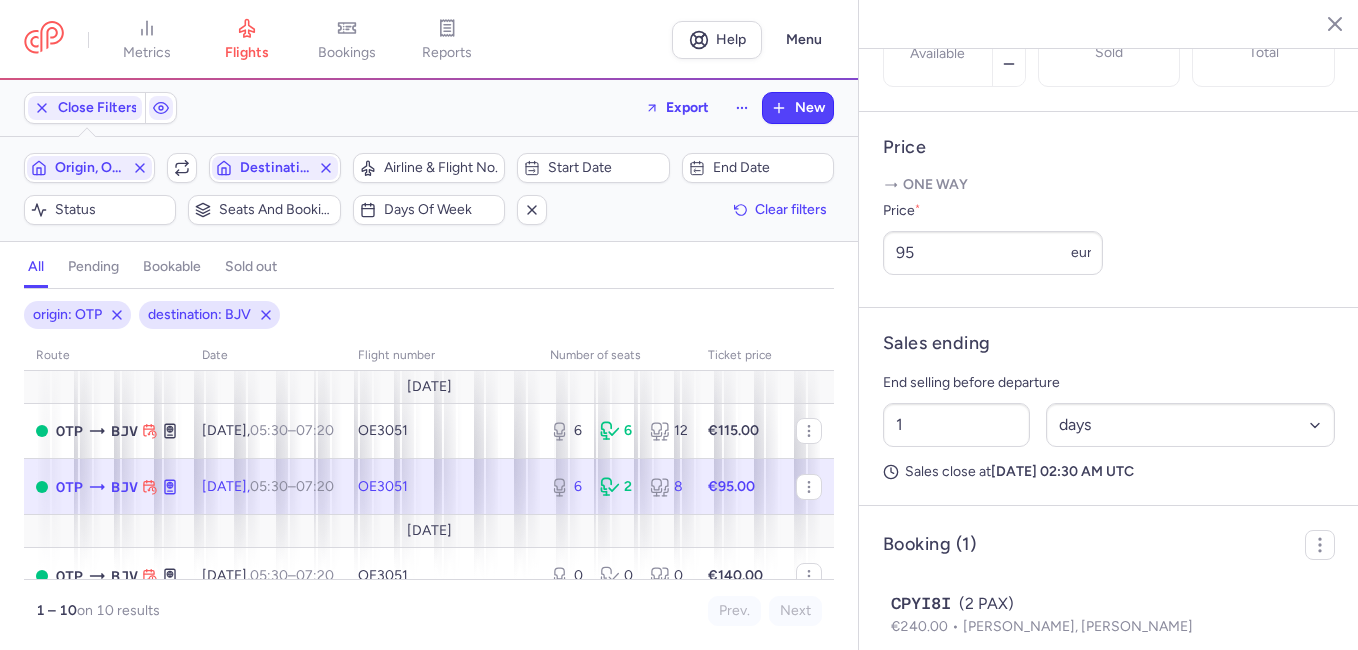 scroll, scrollTop: 781, scrollLeft: 0, axis: vertical 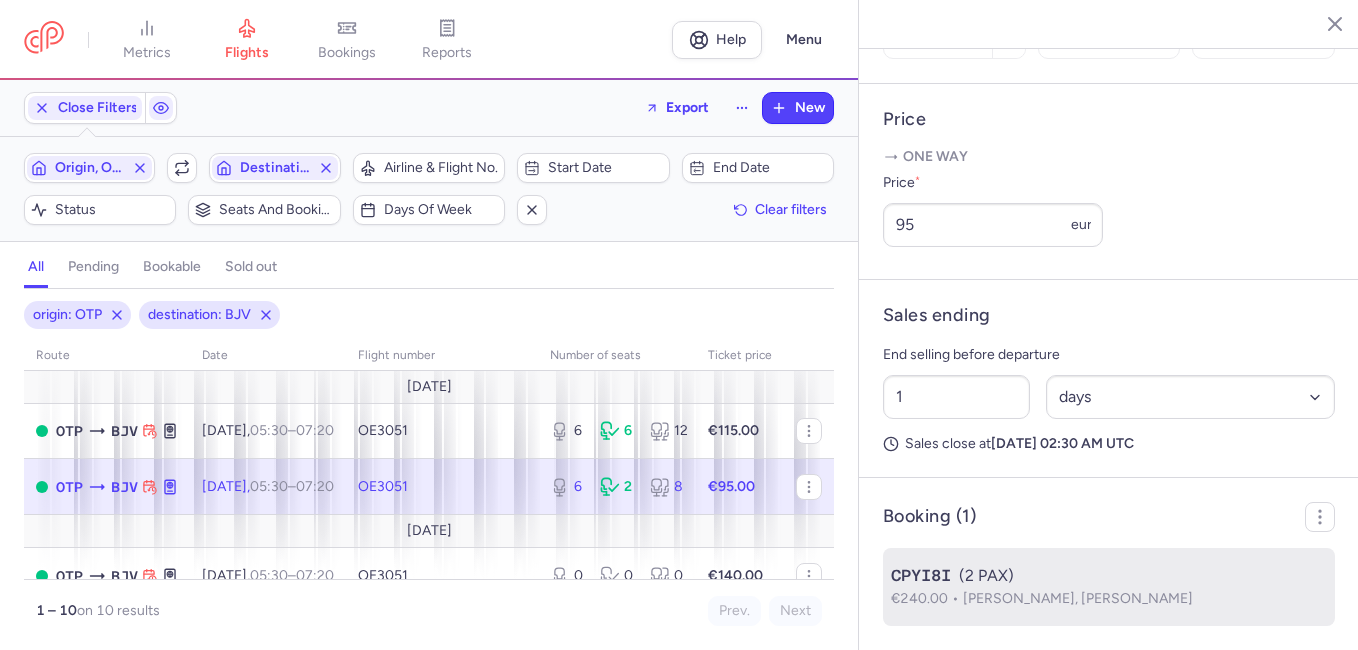 click on "CPYI8I  (2 PAX)" at bounding box center (1109, 576) 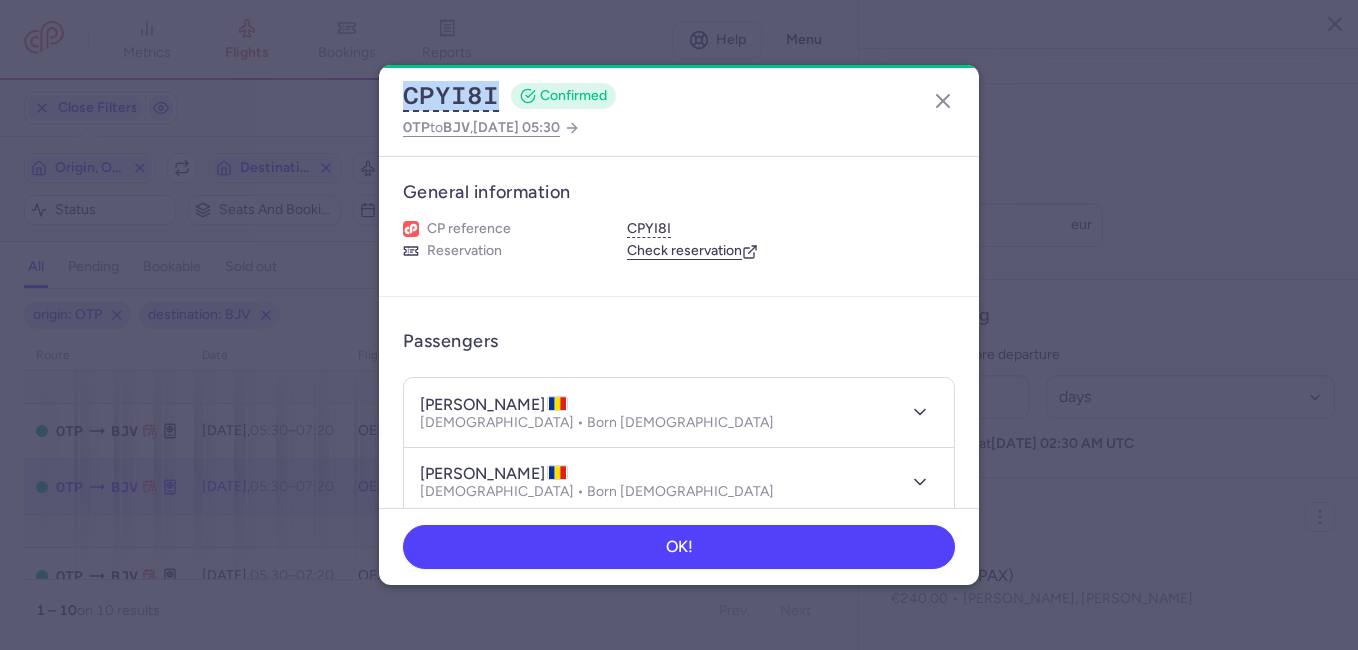 drag, startPoint x: 502, startPoint y: 96, endPoint x: 393, endPoint y: 95, distance: 109.004585 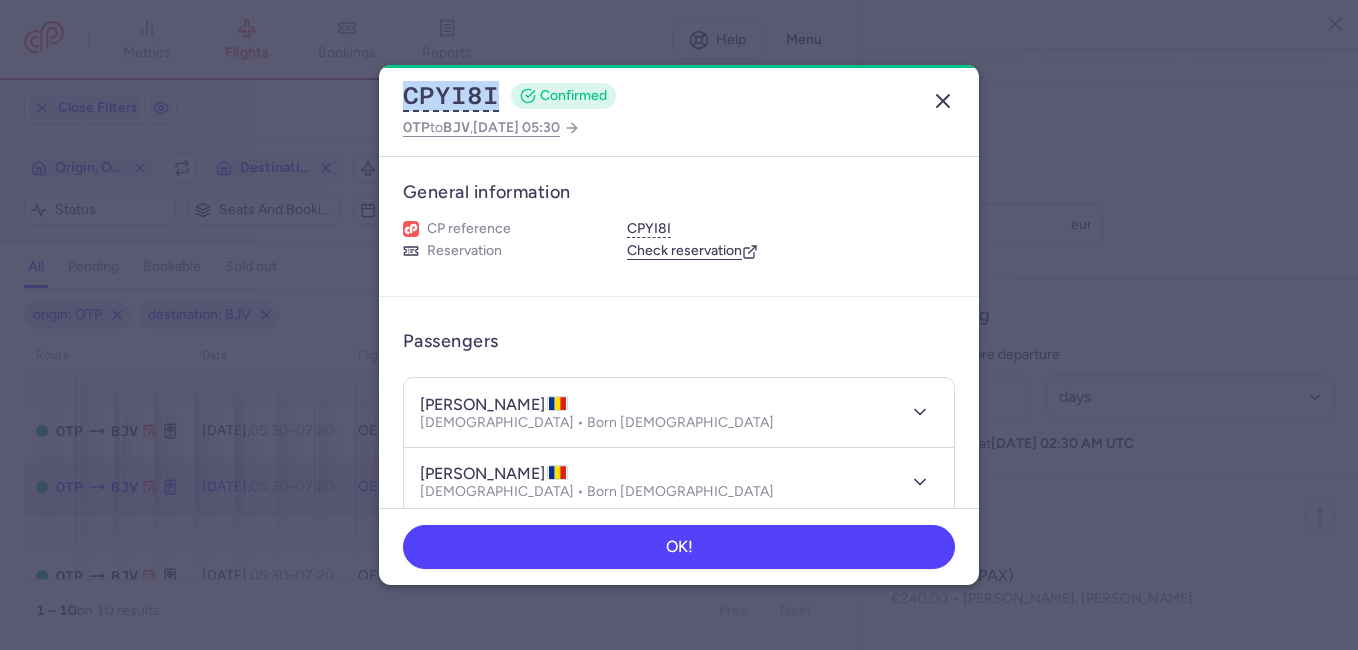 click 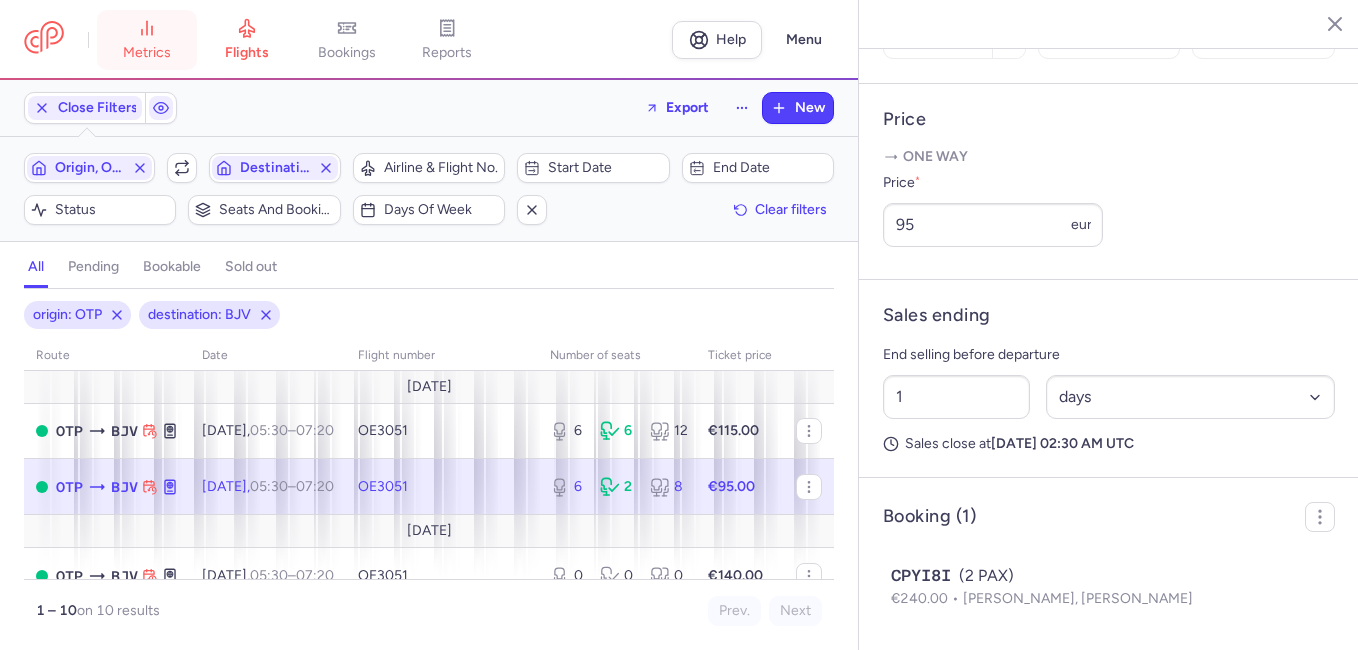 click on "metrics" at bounding box center (147, 40) 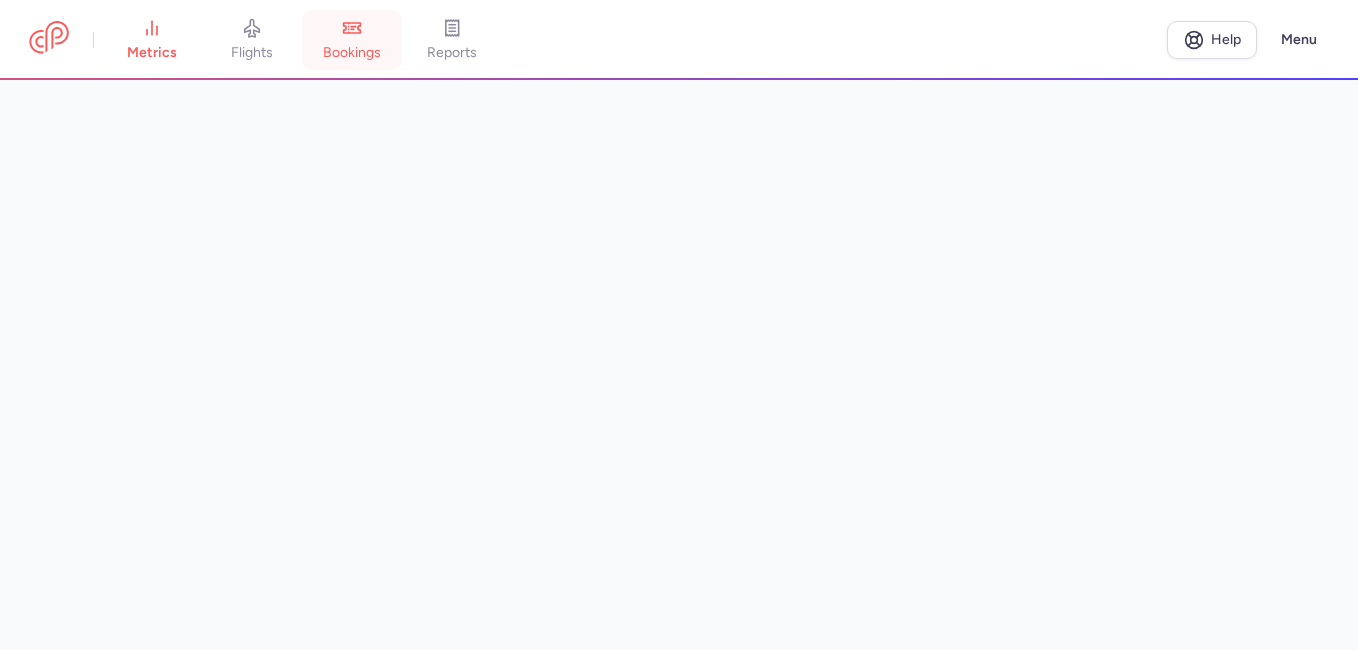 click on "bookings" at bounding box center [352, 53] 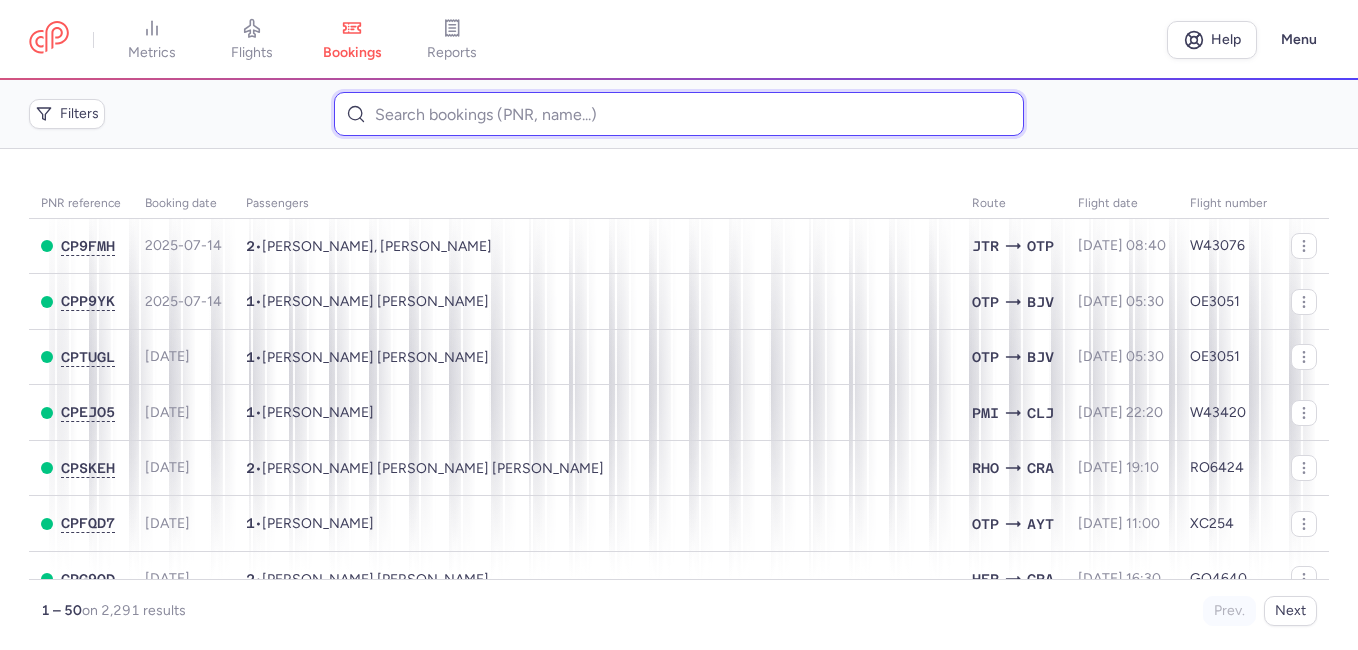 click at bounding box center [678, 114] 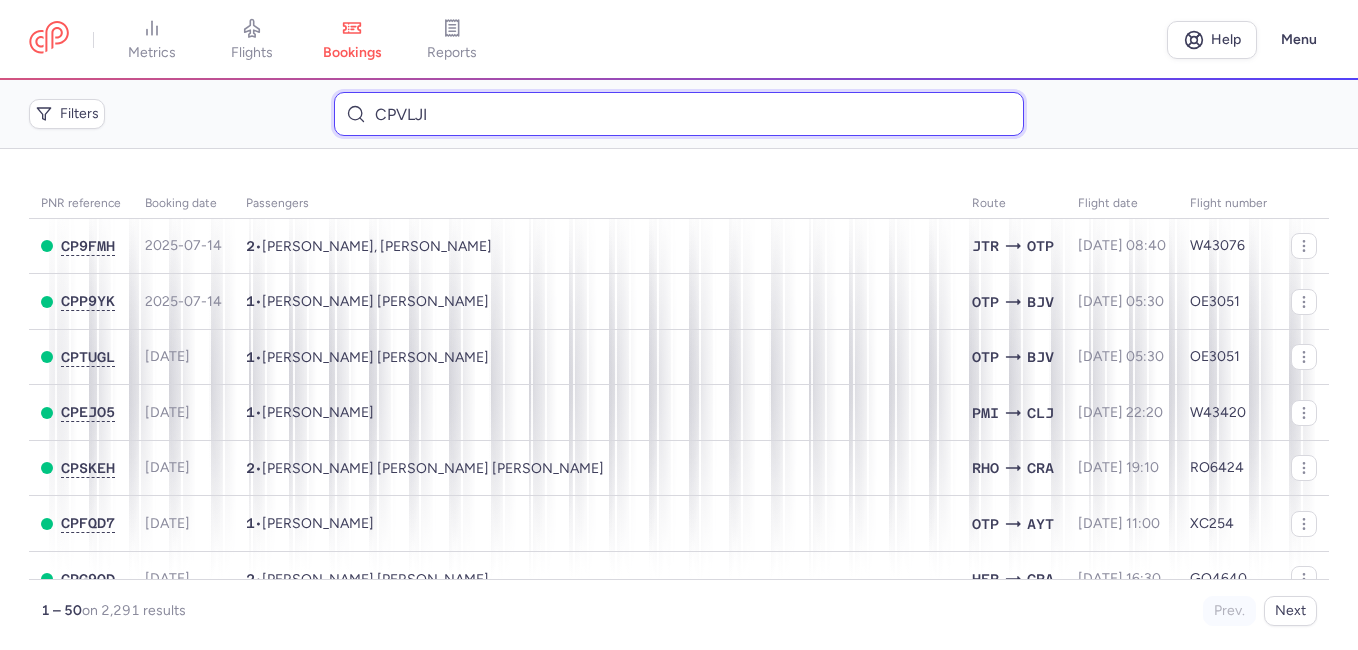 type on "CPVLJI" 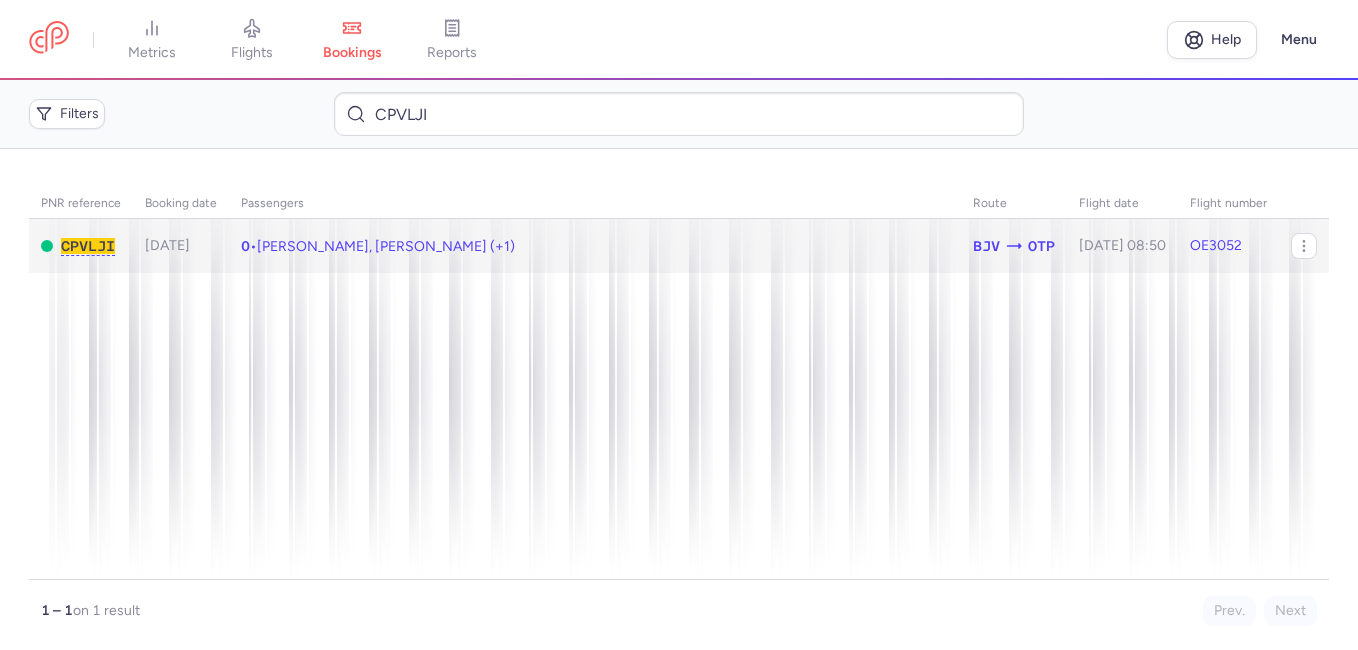 click on "[PERSON_NAME], [PERSON_NAME] (+1)" at bounding box center [386, 246] 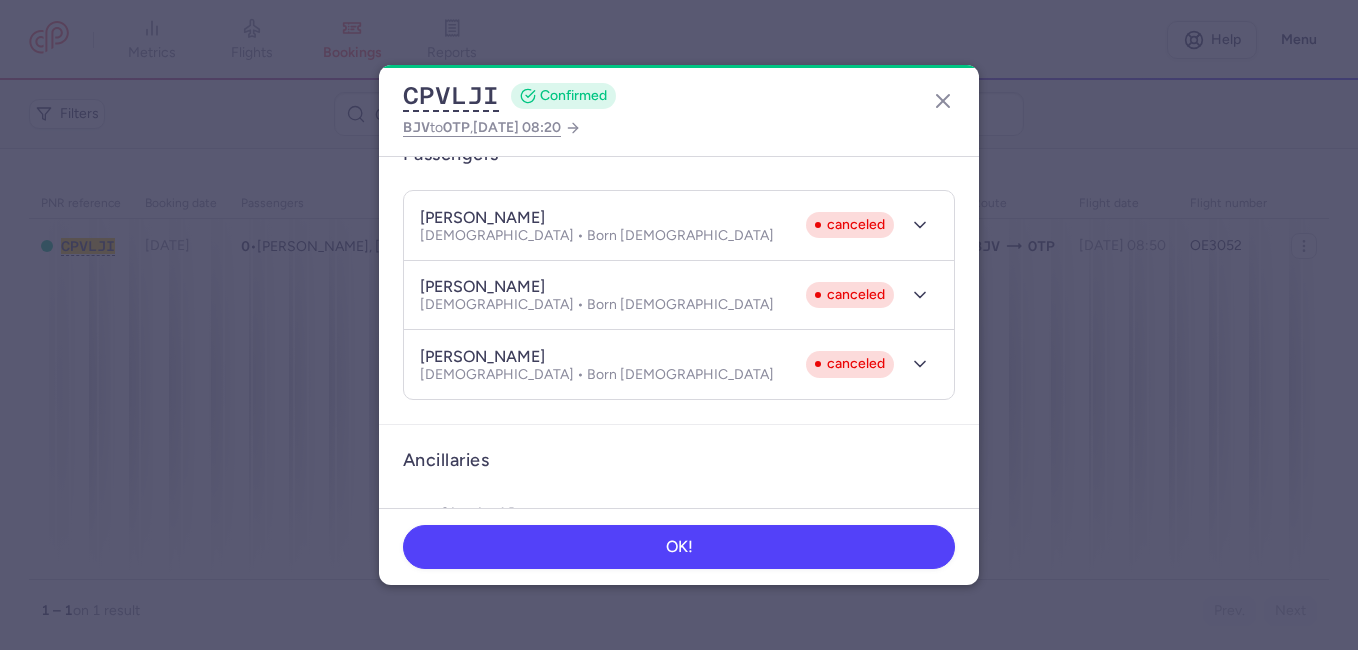 scroll, scrollTop: 0, scrollLeft: 0, axis: both 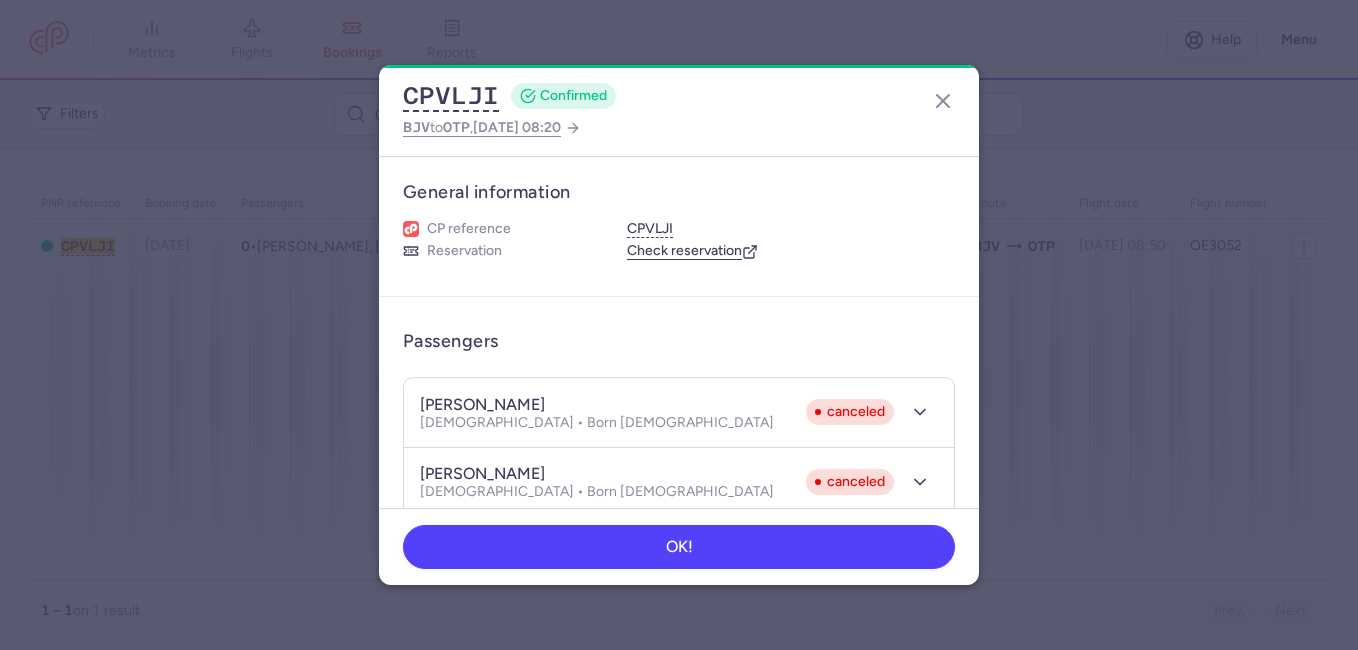 drag, startPoint x: 620, startPoint y: 397, endPoint x: 481, endPoint y: 404, distance: 139.17615 